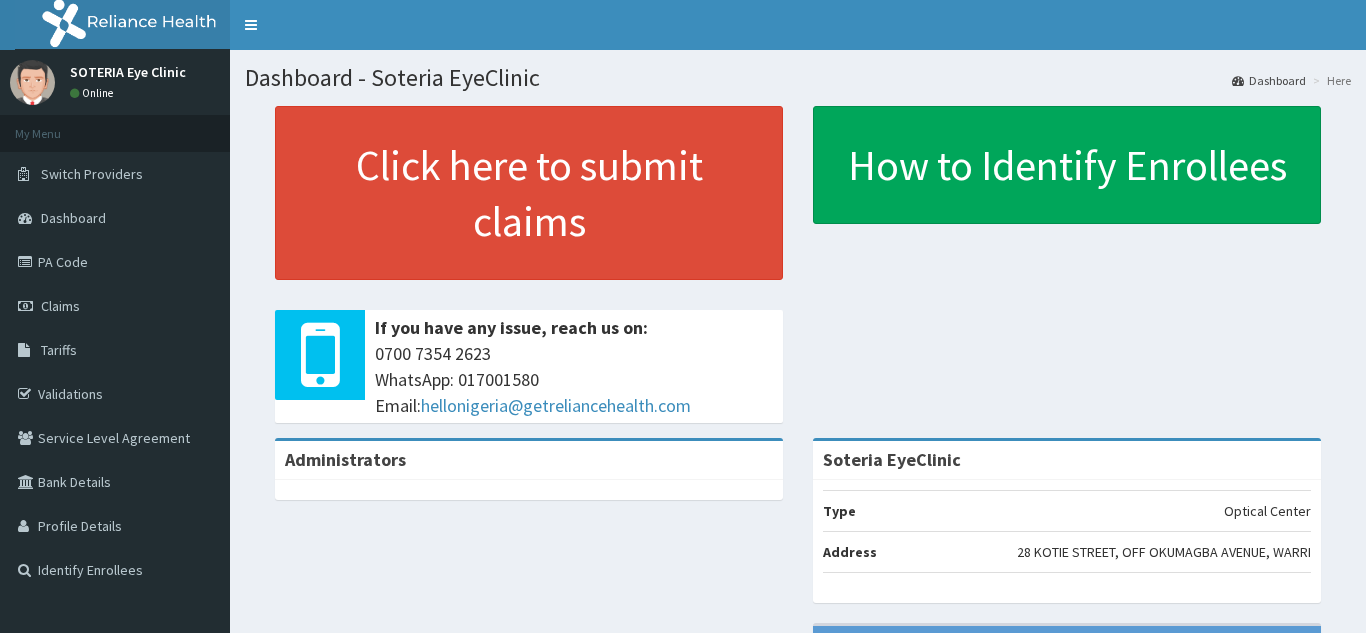 scroll, scrollTop: 0, scrollLeft: 0, axis: both 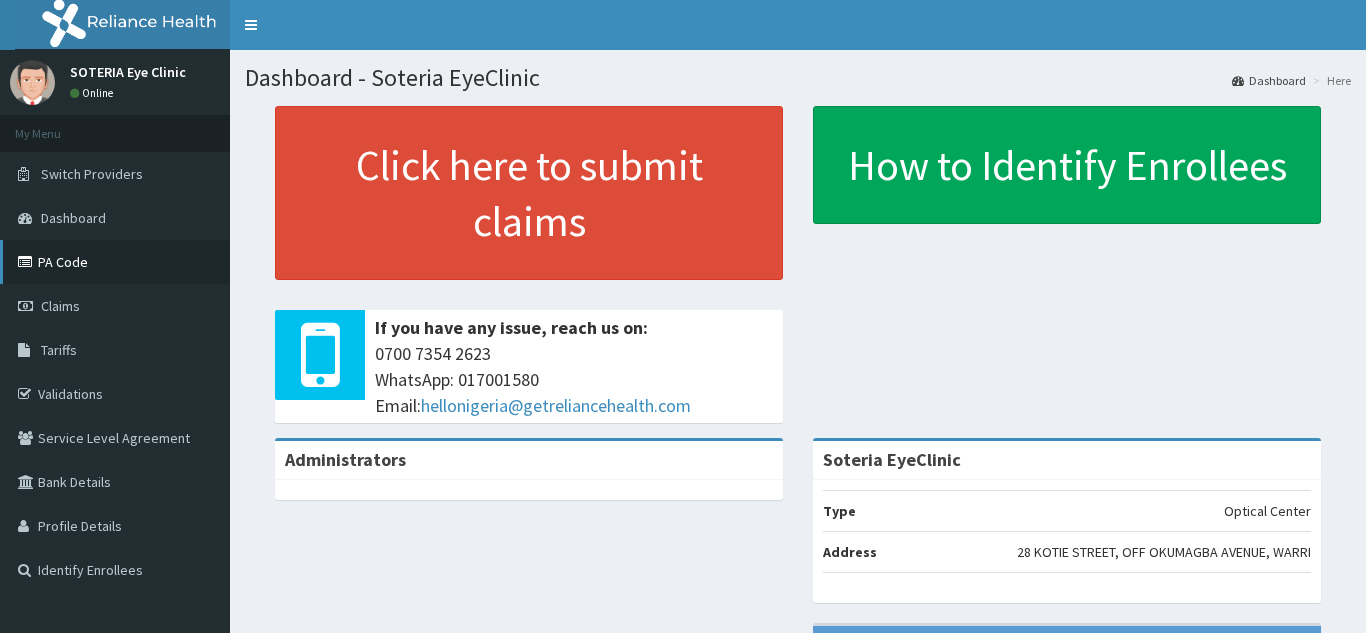 click on "PA Code" at bounding box center [115, 262] 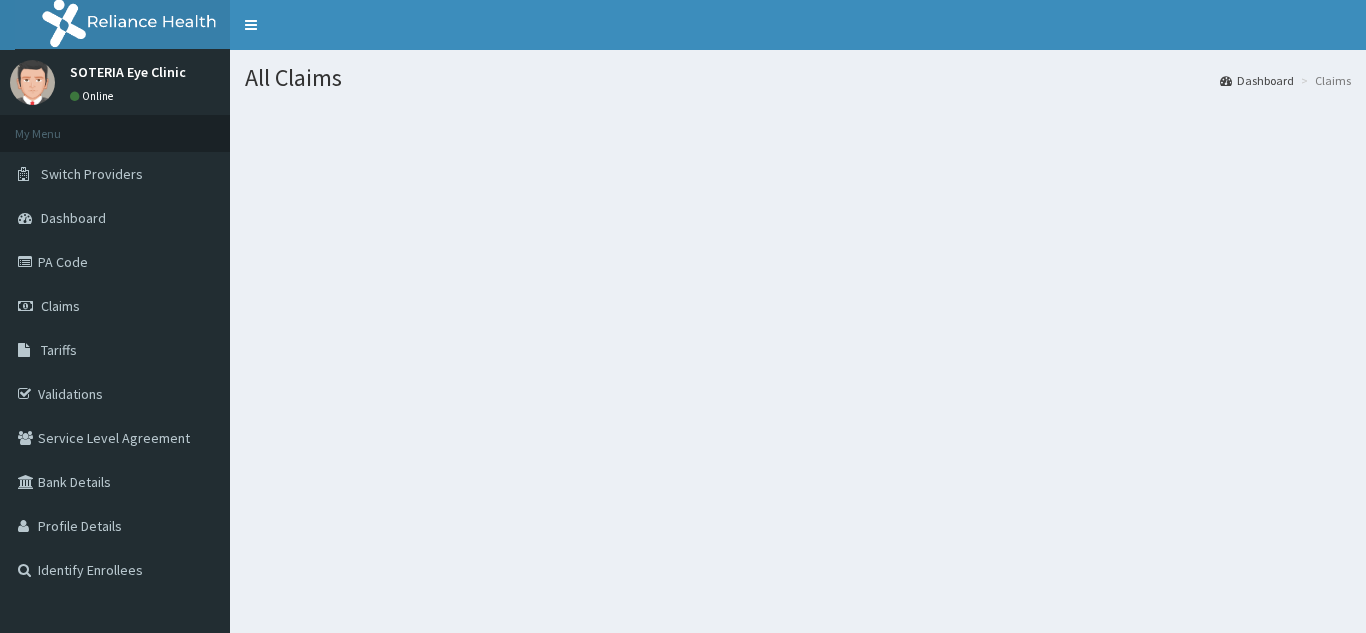 scroll, scrollTop: 0, scrollLeft: 0, axis: both 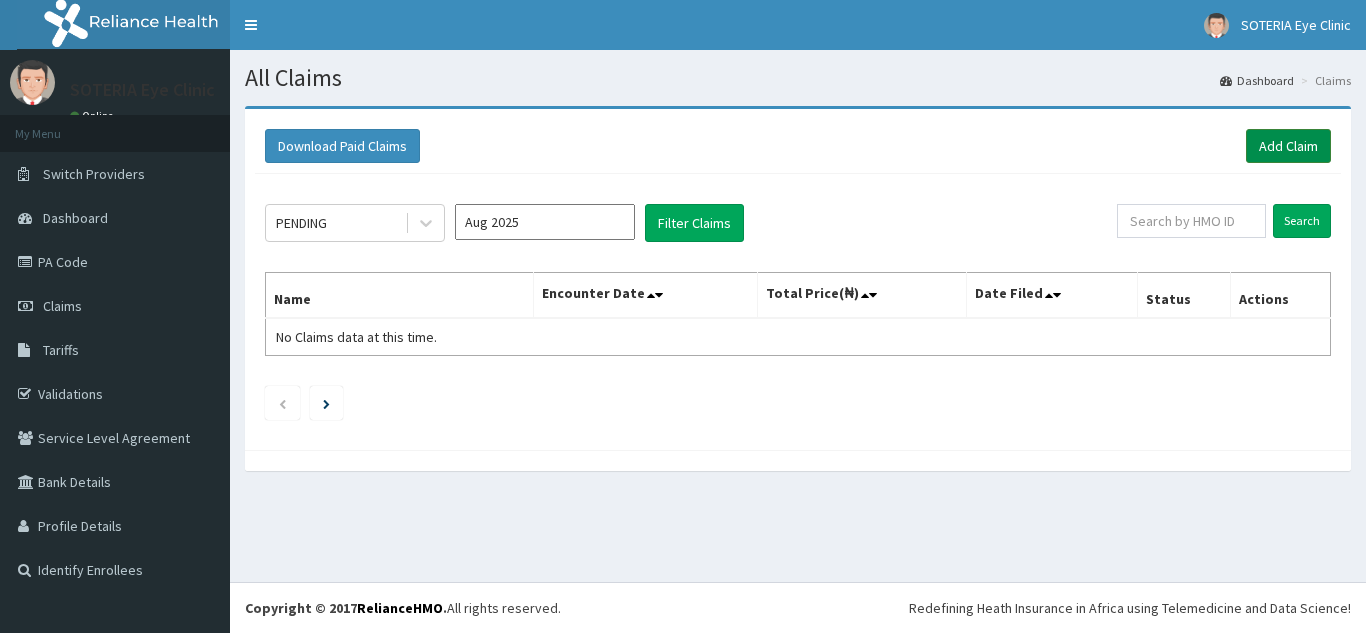 click on "Add Claim" at bounding box center [1288, 146] 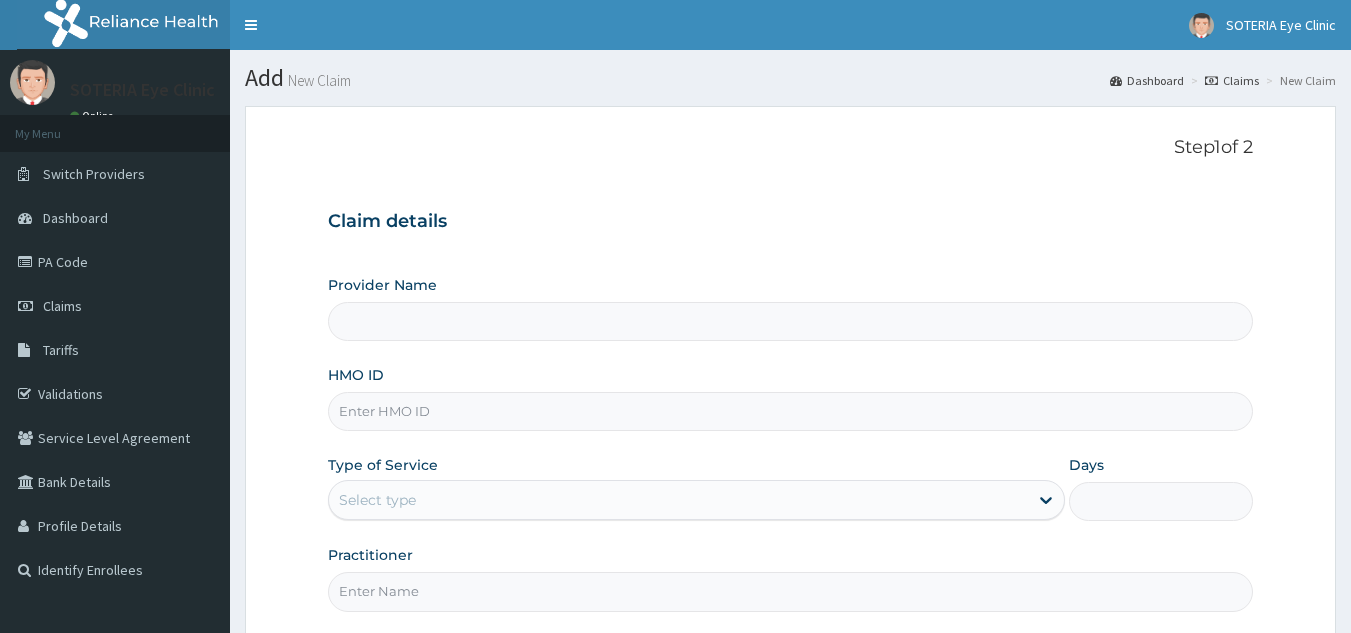 scroll, scrollTop: 0, scrollLeft: 0, axis: both 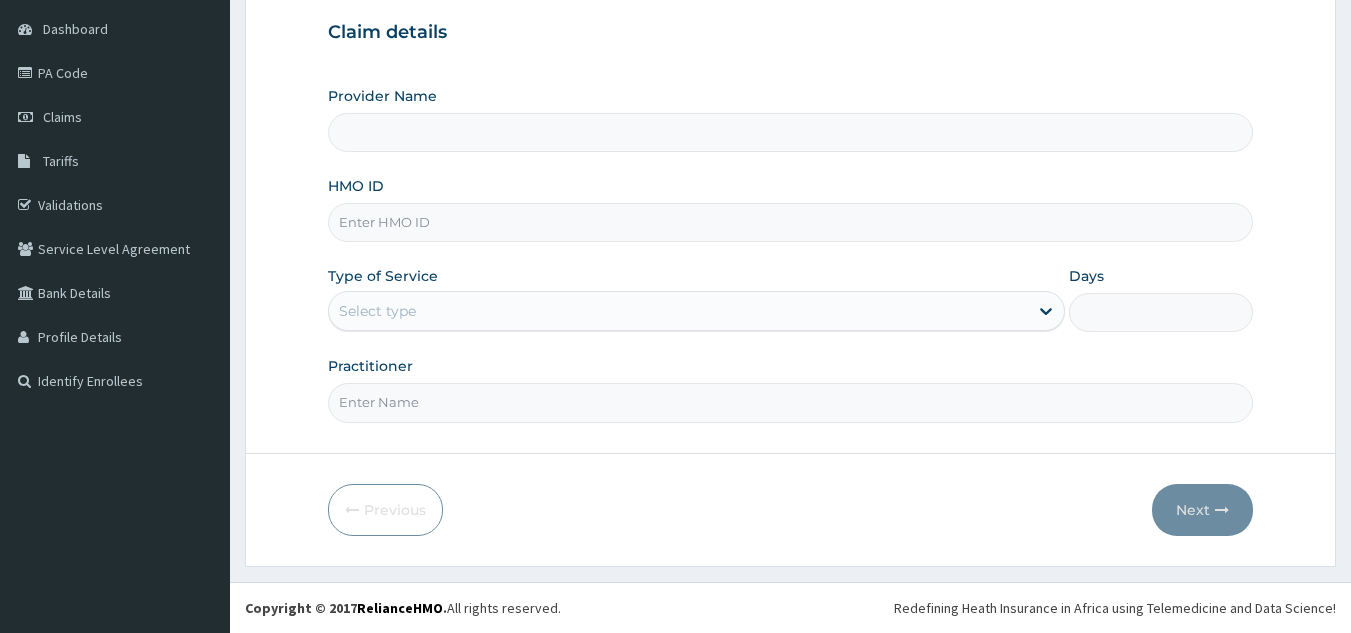 click on "Provider Name" at bounding box center (791, 132) 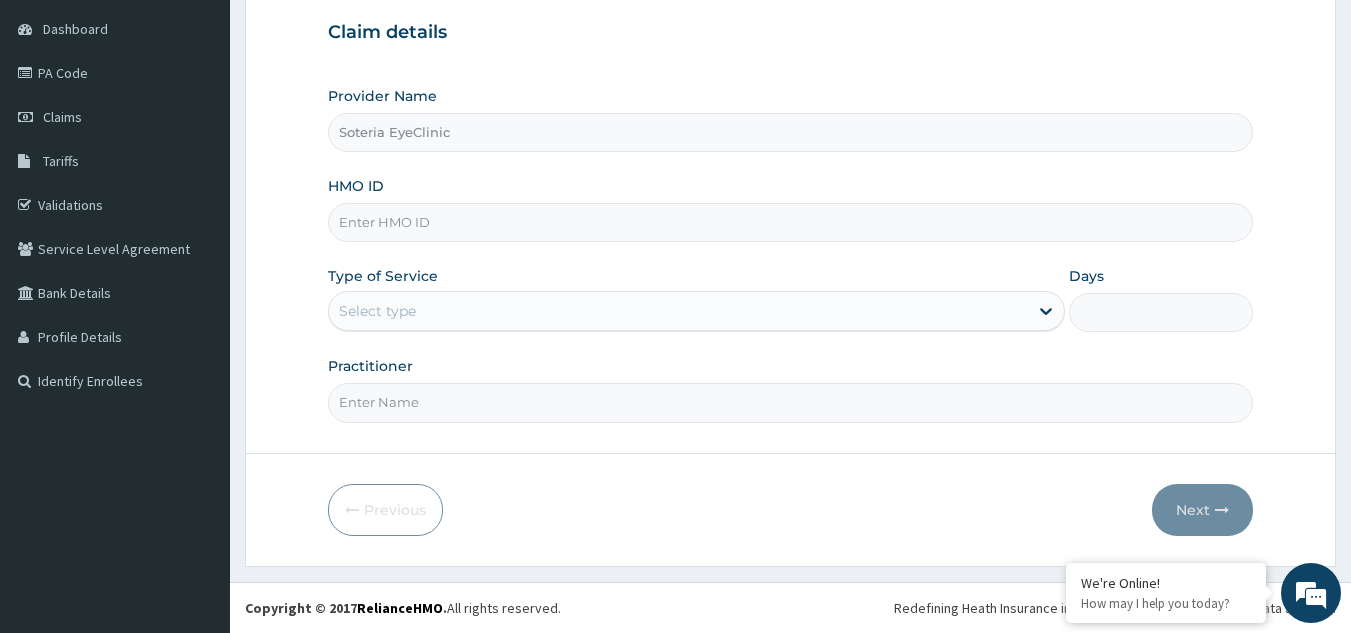click on "HMO ID" at bounding box center (791, 222) 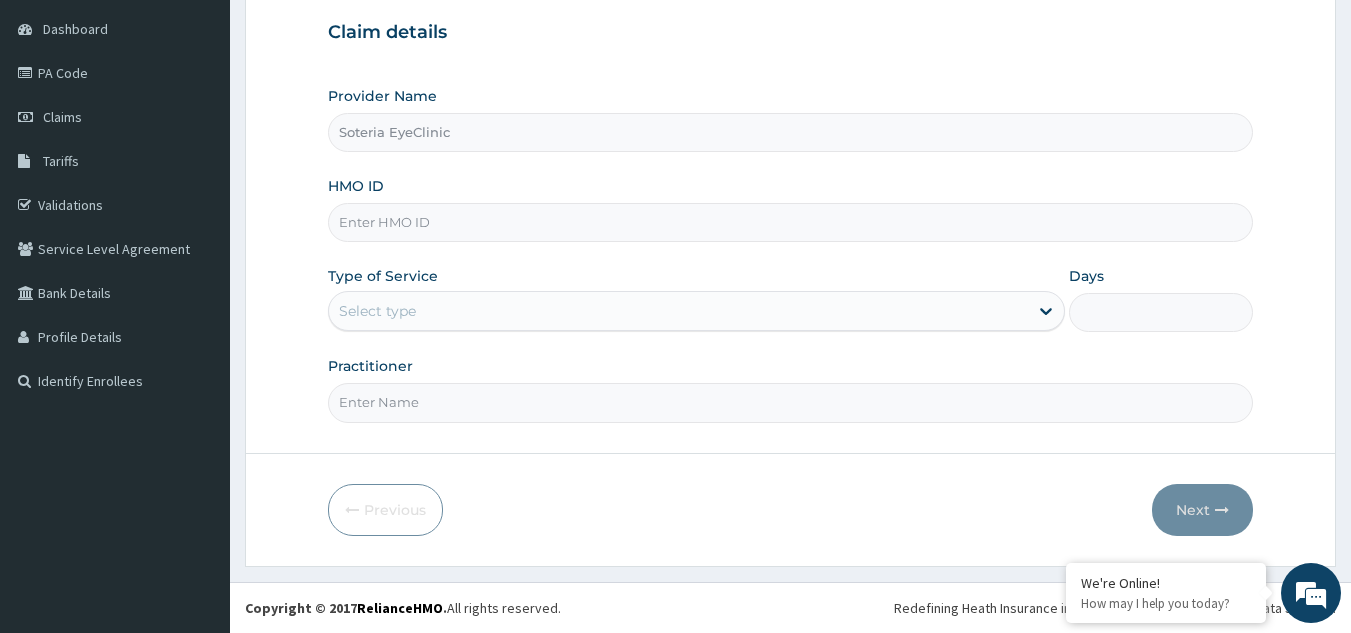 paste on "AEN/10228/A" 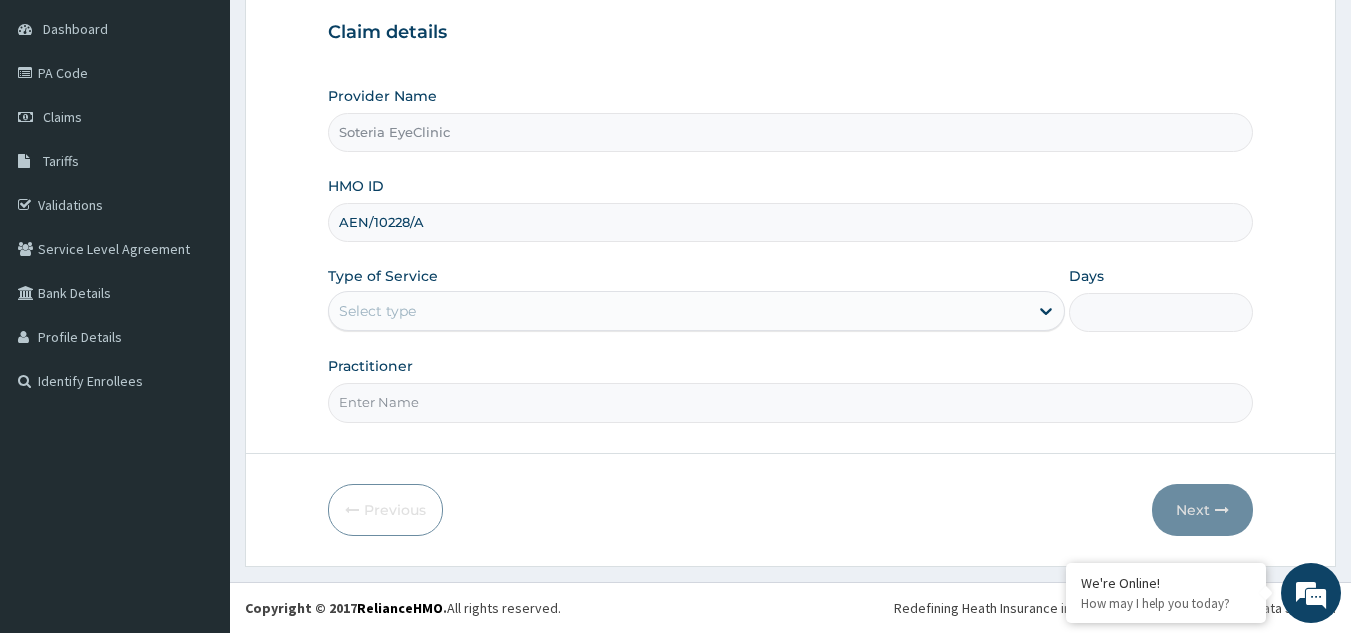 type on "AEN/10228/A" 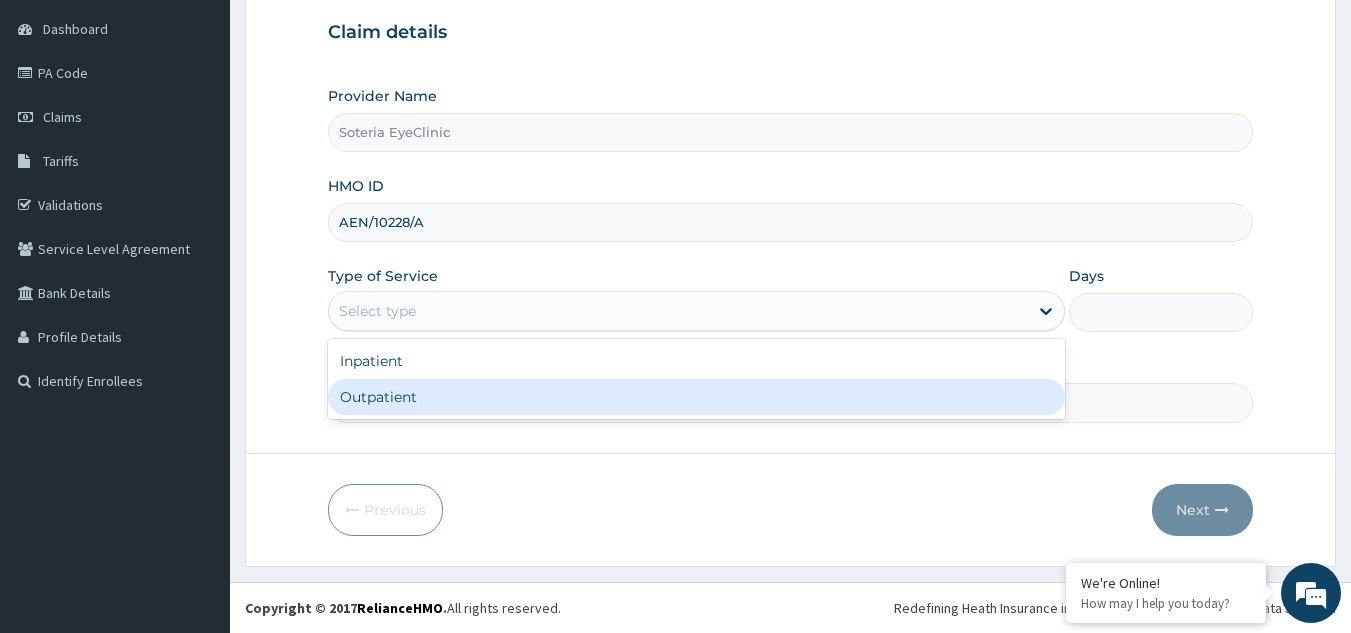 click on "Outpatient" at bounding box center (696, 397) 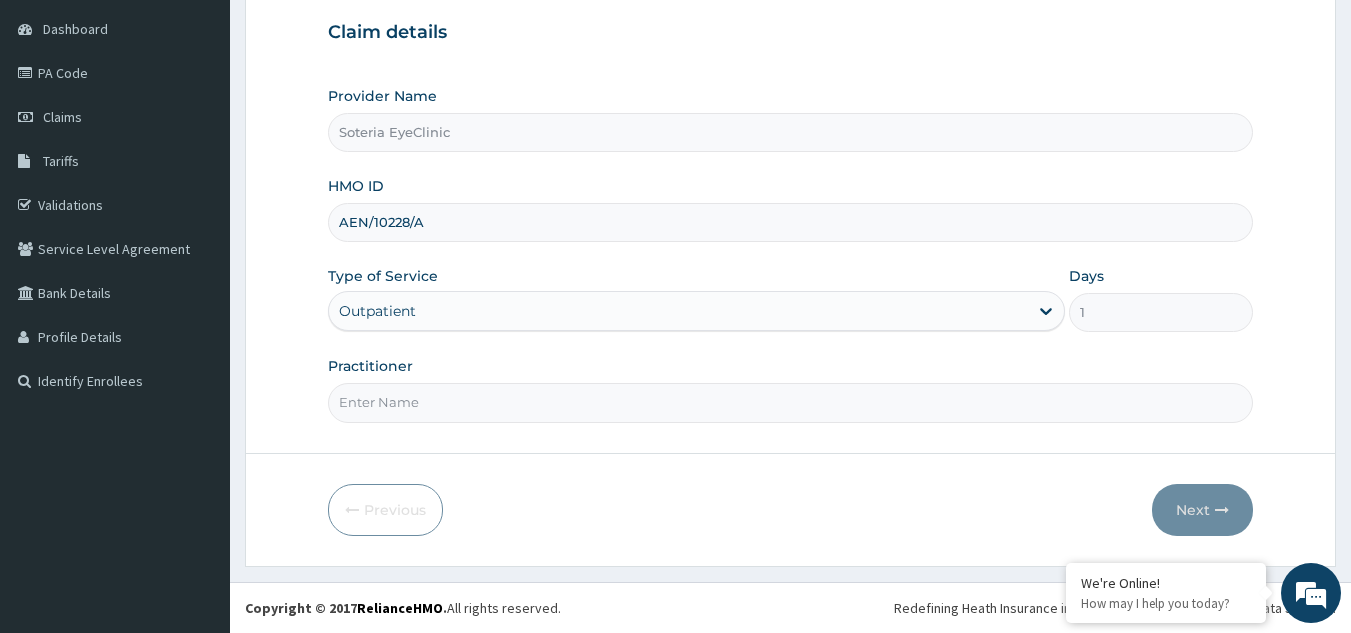 click on "Practitioner" at bounding box center (791, 402) 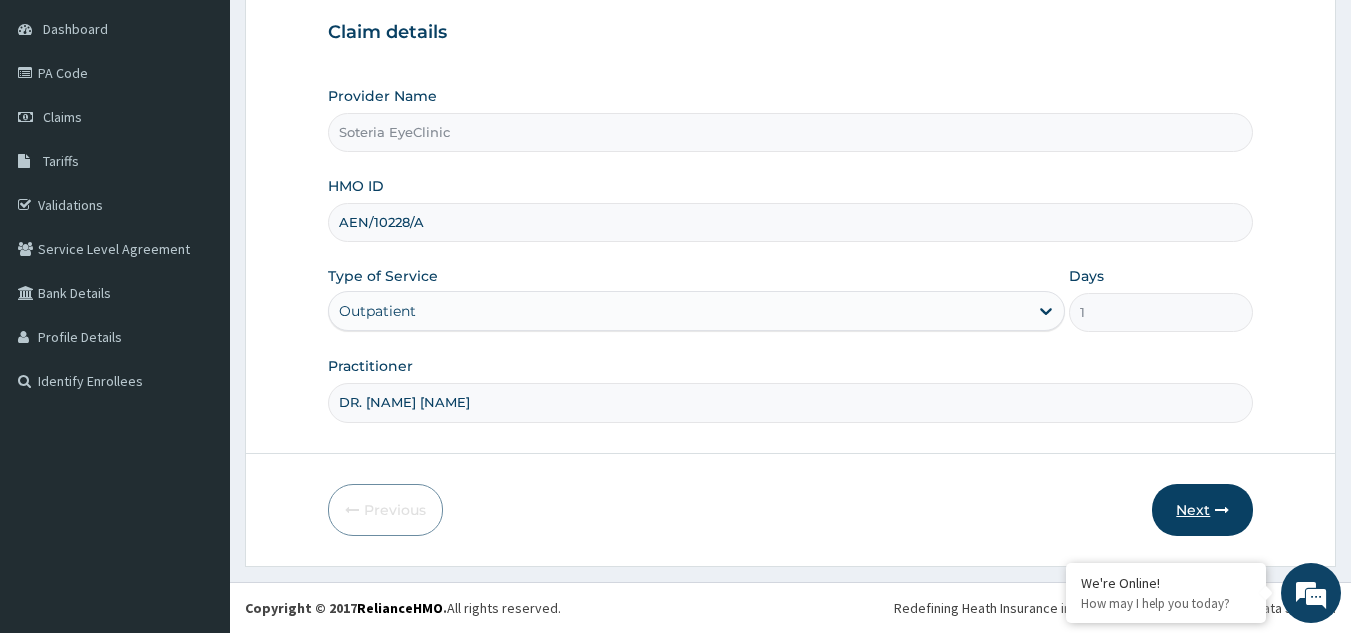 click at bounding box center [1222, 510] 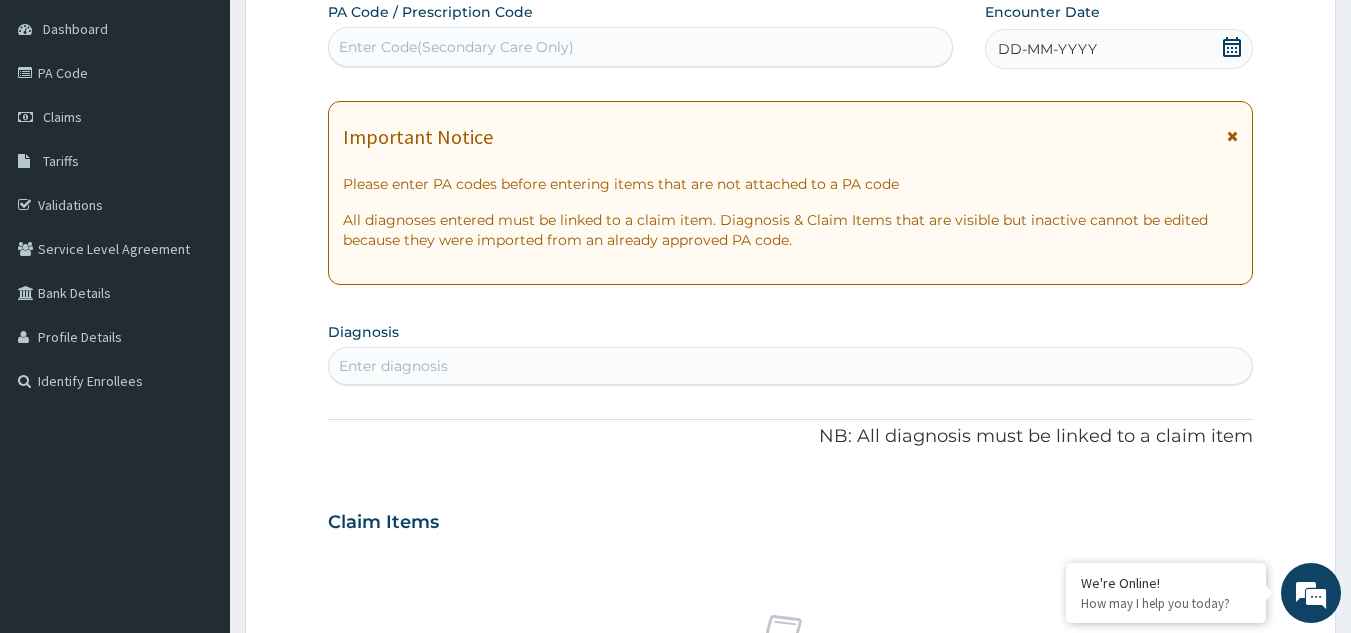 scroll, scrollTop: 0, scrollLeft: 0, axis: both 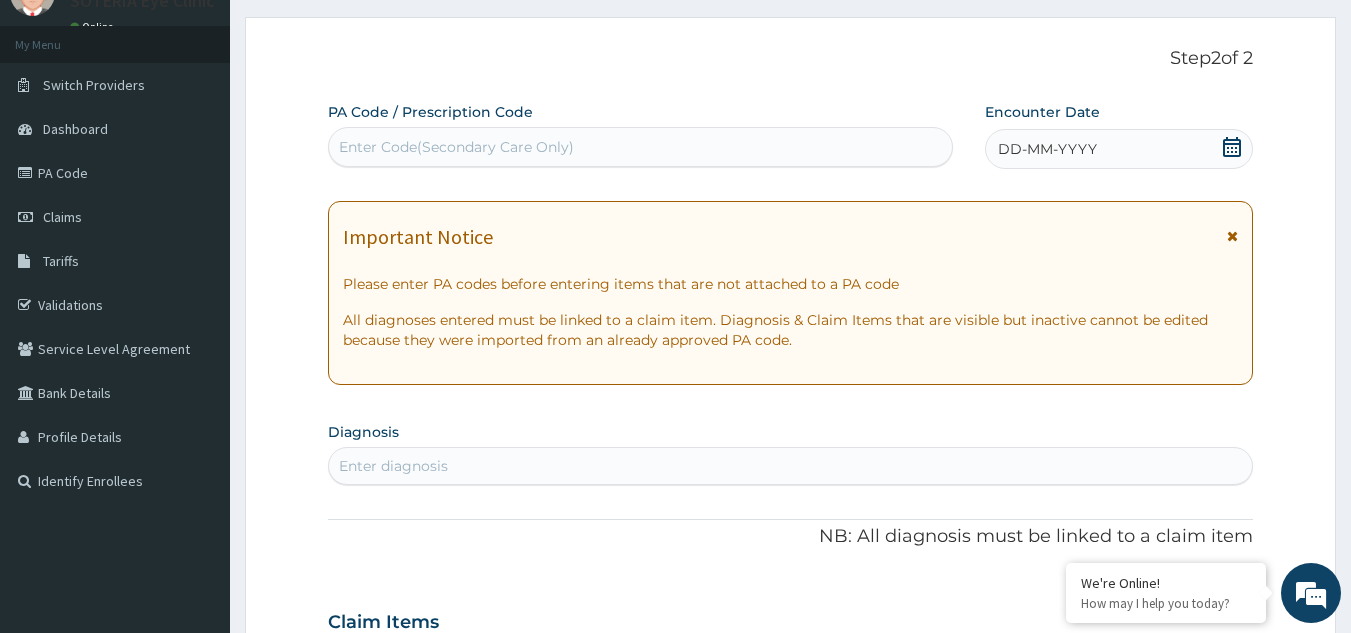 drag, startPoint x: 462, startPoint y: 157, endPoint x: 392, endPoint y: 146, distance: 70.85902 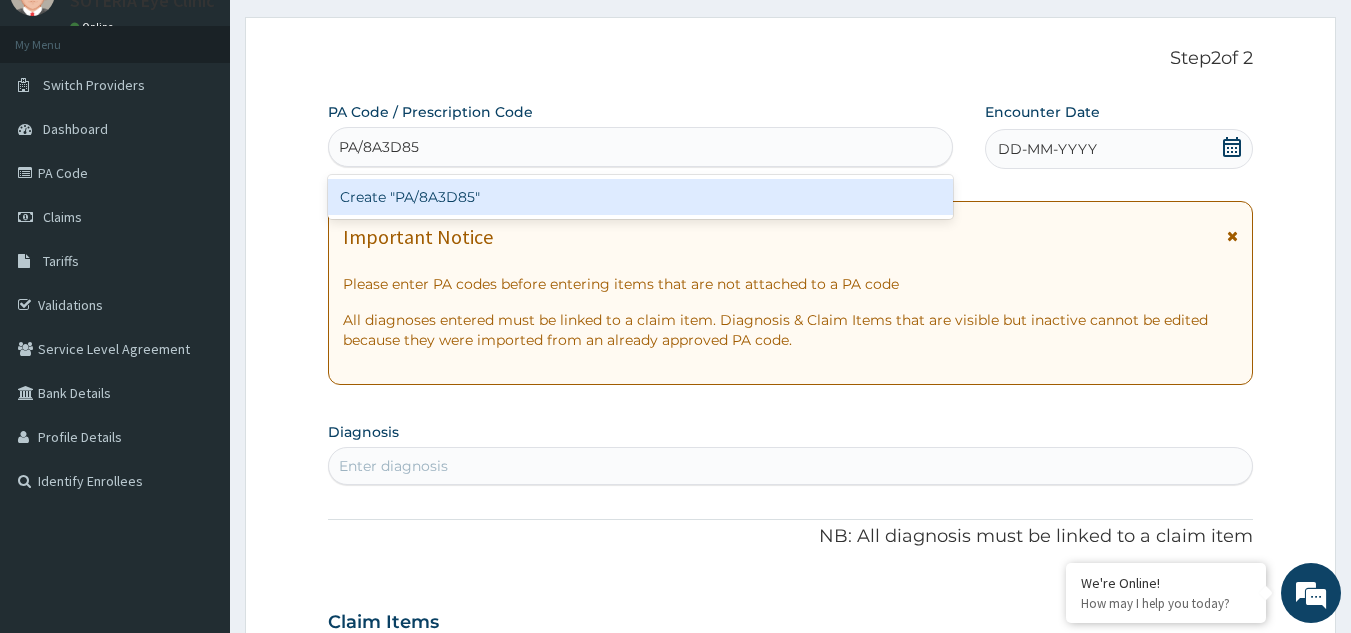 click on "Create "PA/8A3D85"" at bounding box center (641, 197) 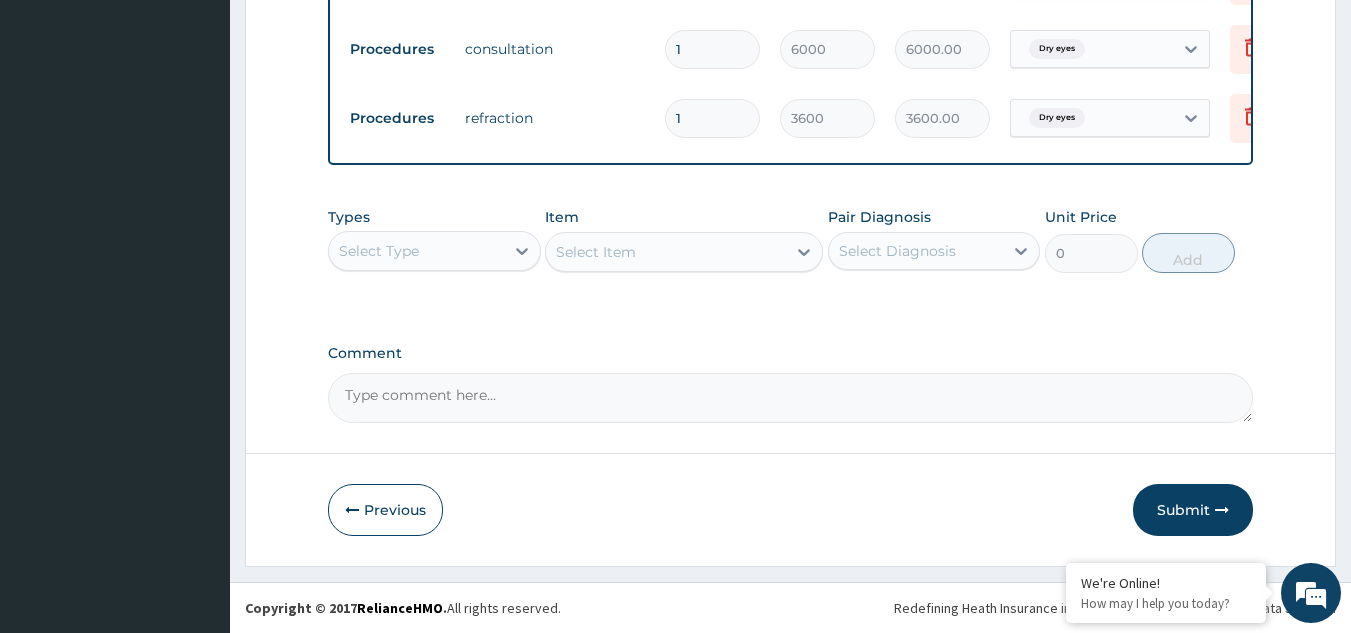 scroll, scrollTop: 1074, scrollLeft: 0, axis: vertical 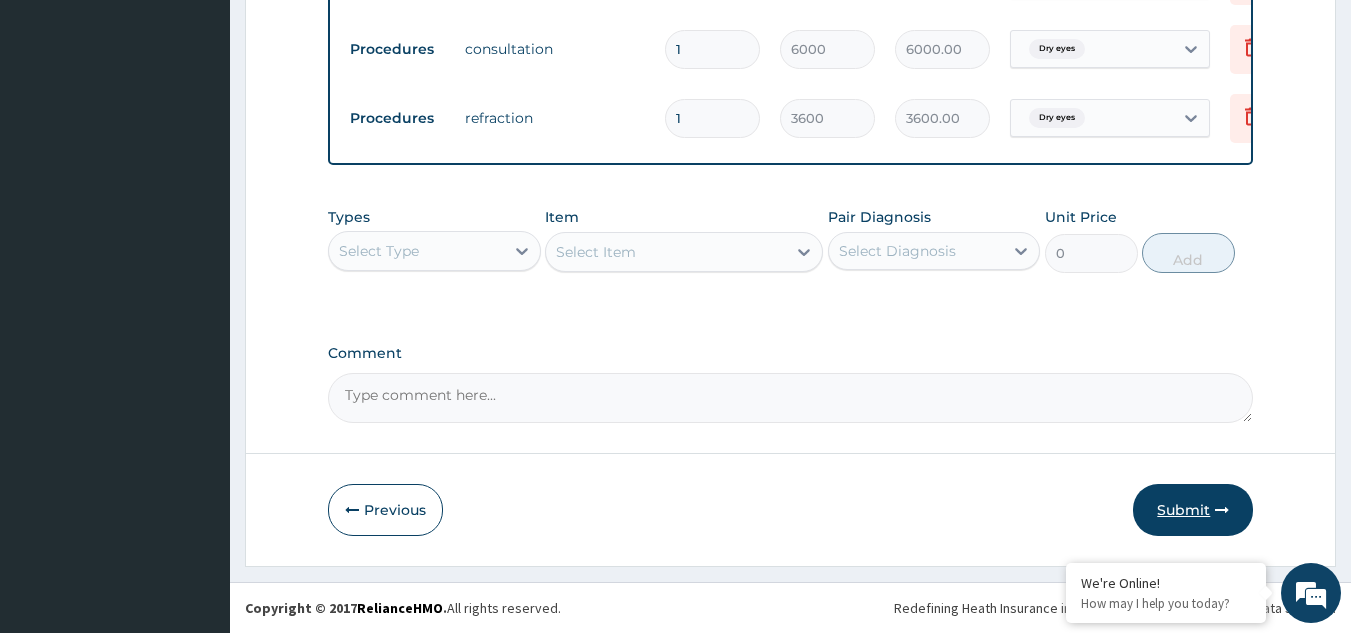 click on "Submit" at bounding box center (1193, 510) 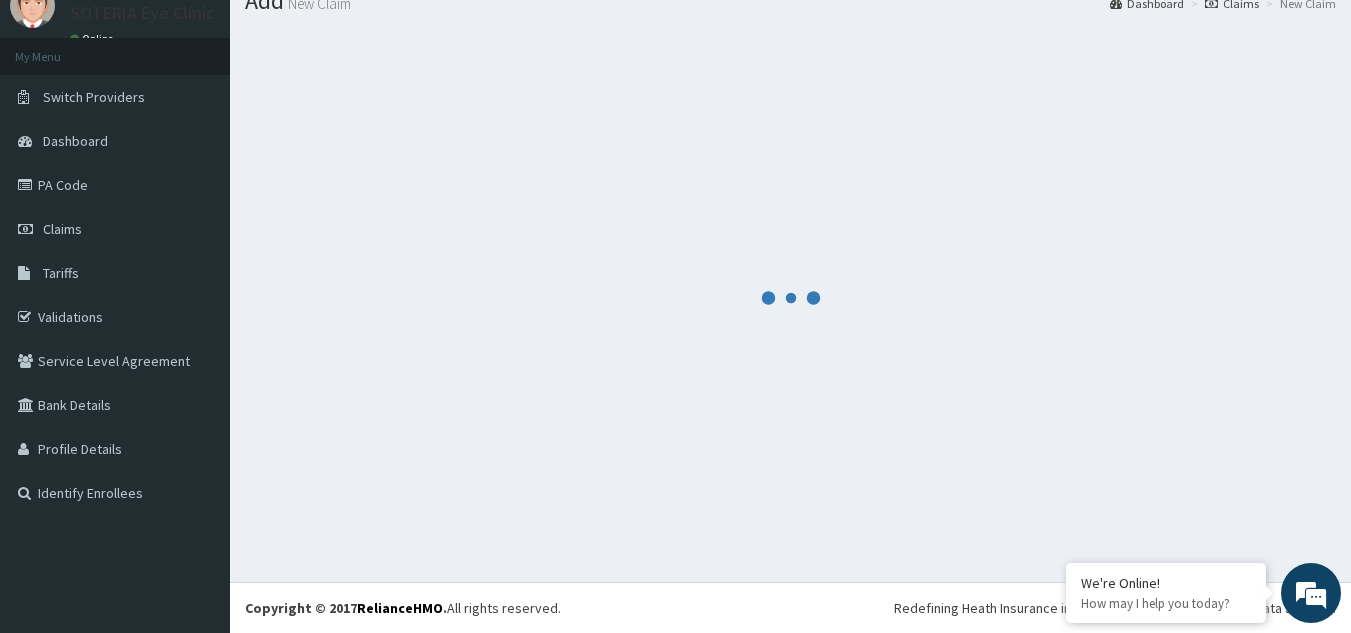 scroll, scrollTop: 1074, scrollLeft: 0, axis: vertical 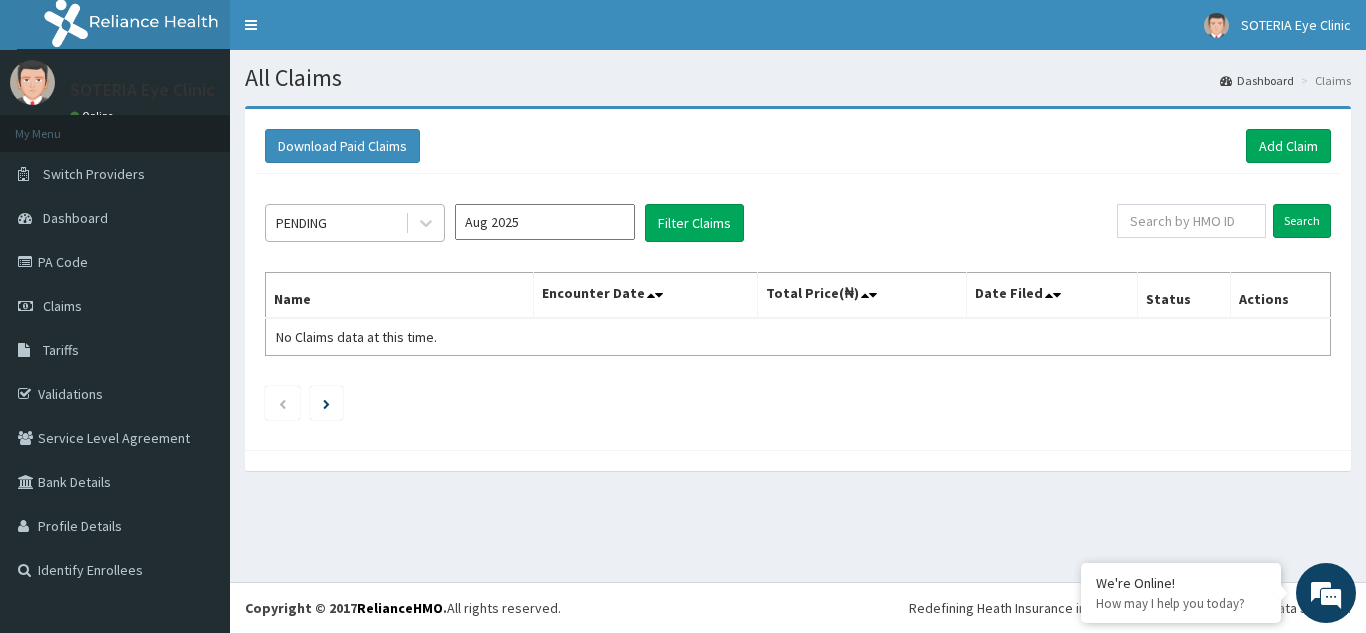 click on "PENDING" at bounding box center (301, 223) 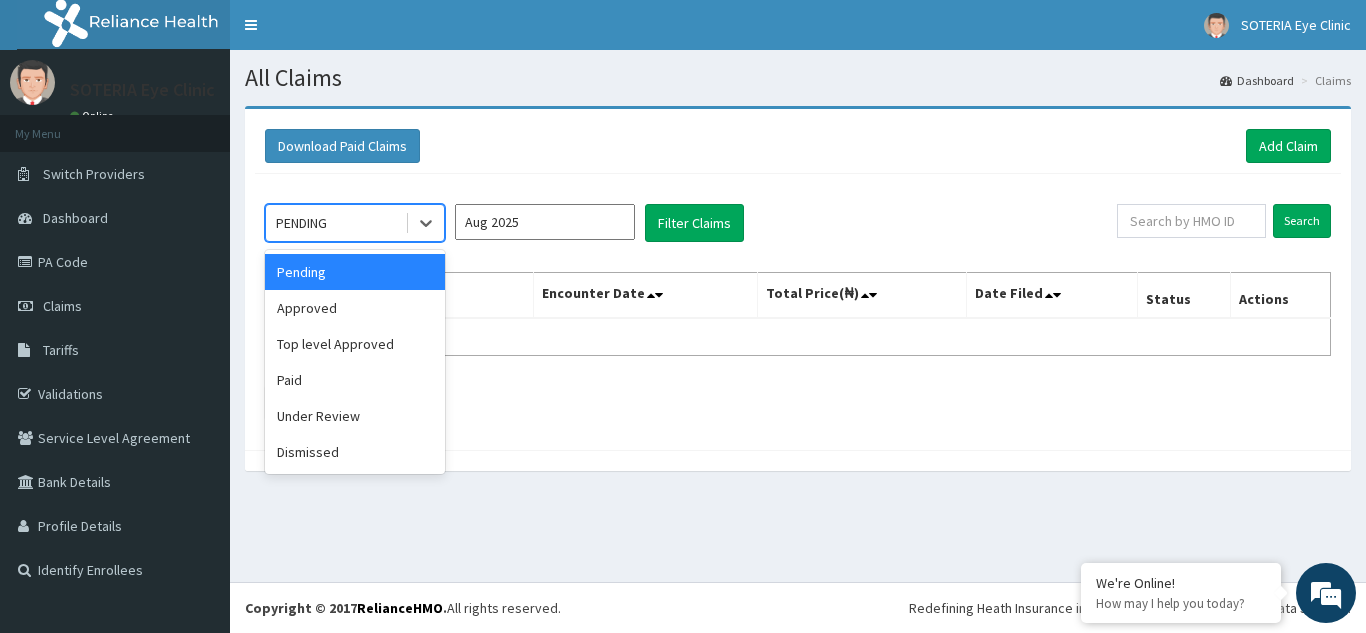 click on "Pending" at bounding box center [355, 272] 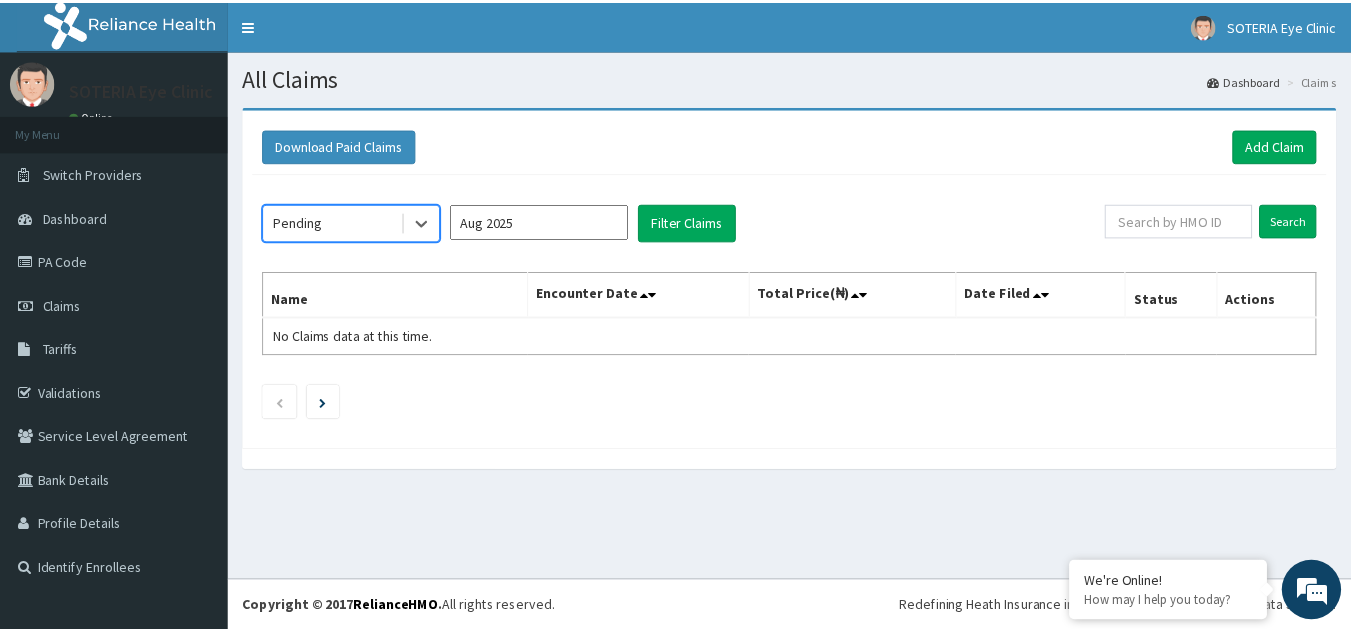 scroll, scrollTop: 0, scrollLeft: 0, axis: both 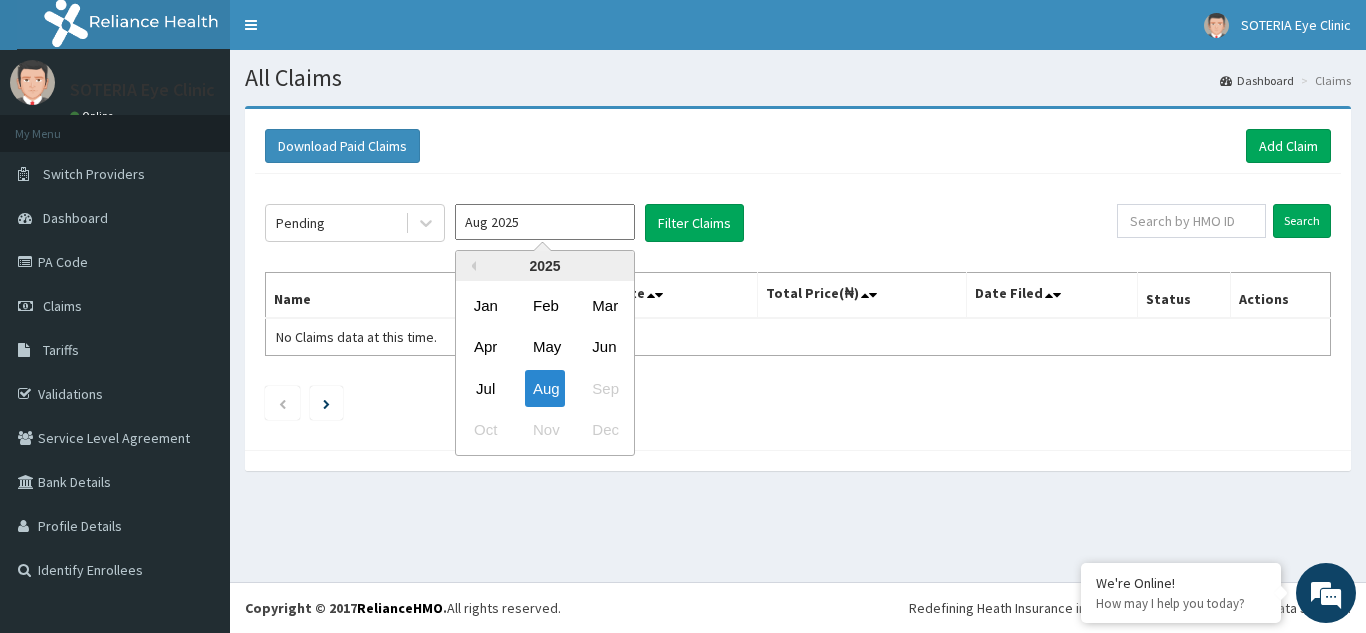 click on "Aug 2025" at bounding box center [545, 222] 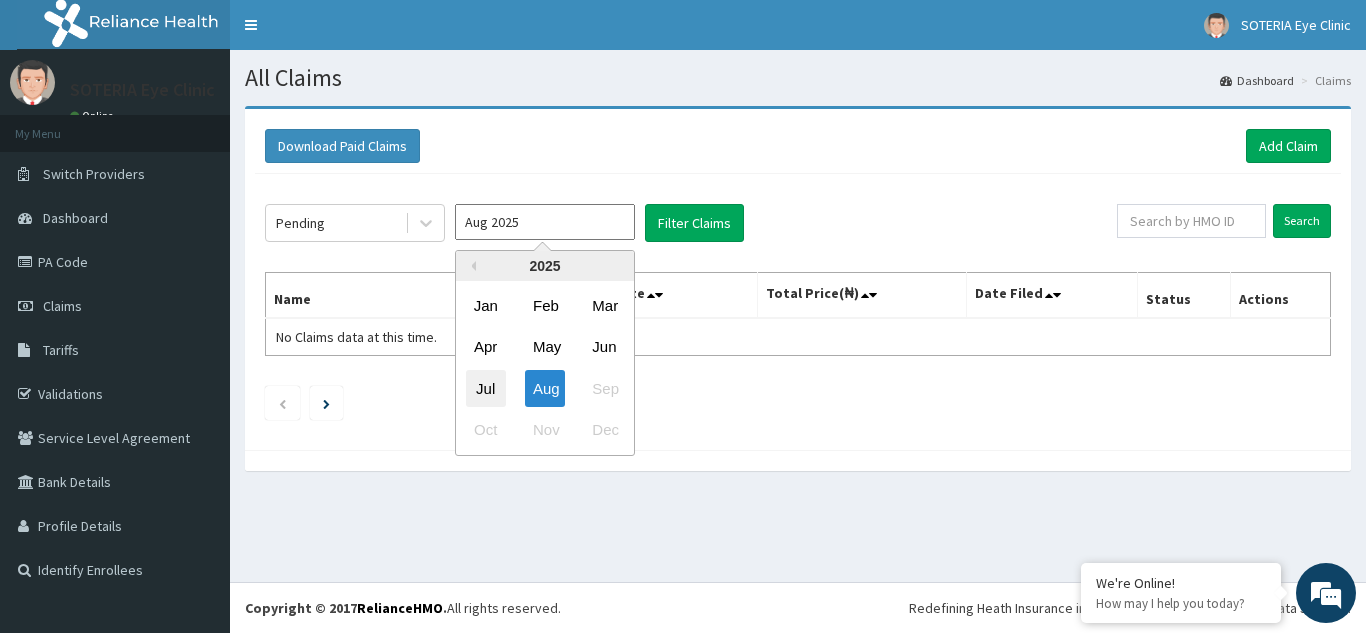 click on "Jul" at bounding box center [486, 388] 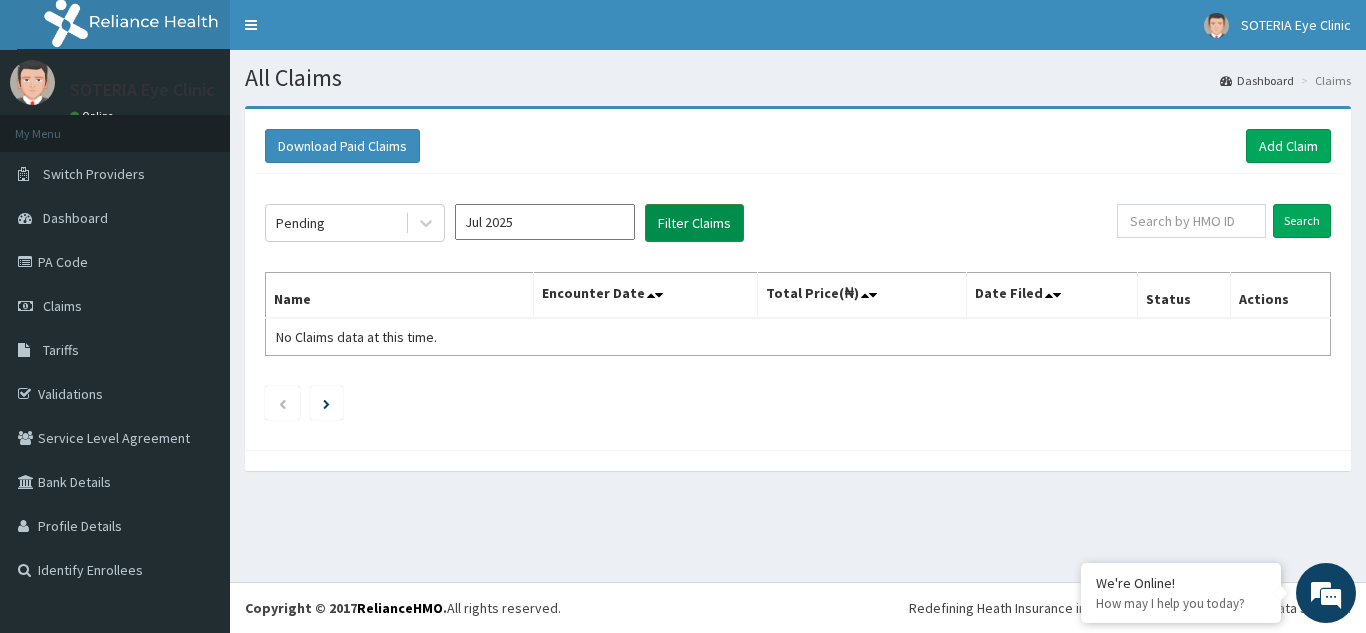 click on "Filter Claims" at bounding box center [694, 223] 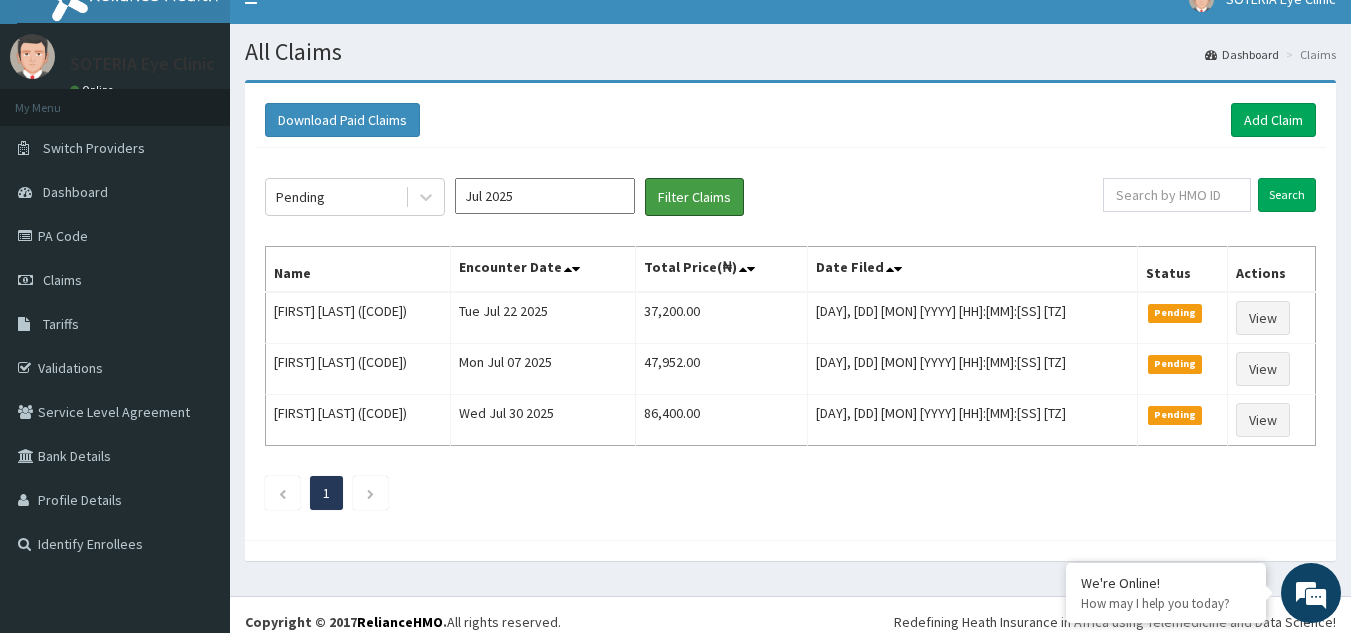 scroll, scrollTop: 40, scrollLeft: 0, axis: vertical 